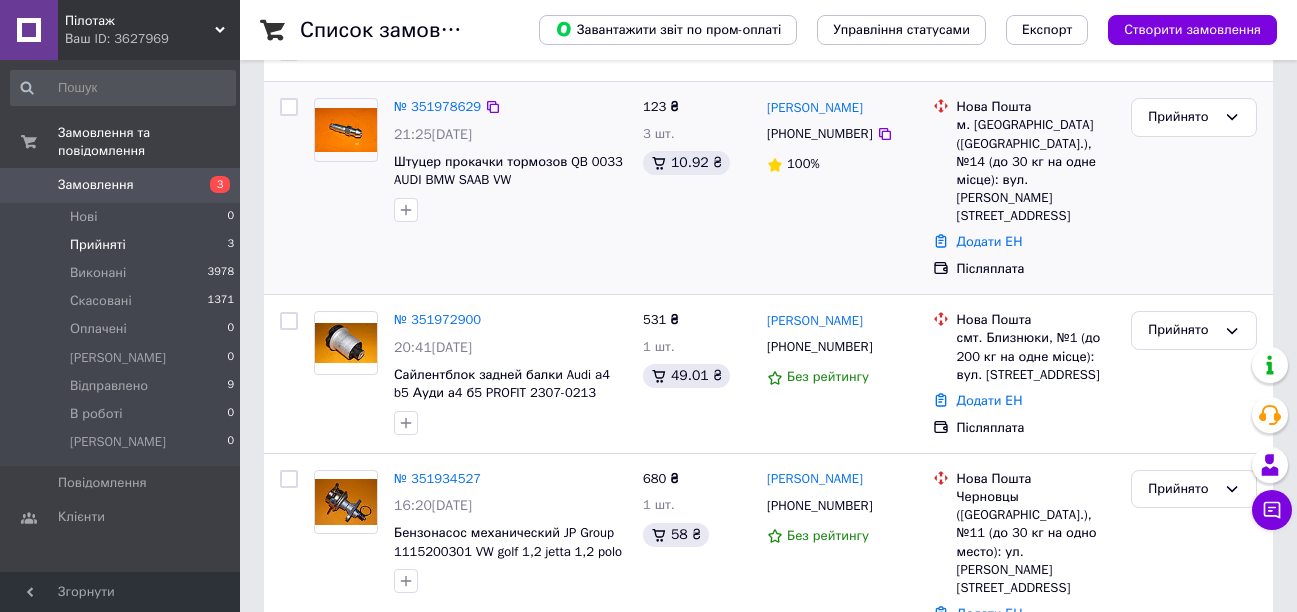 scroll, scrollTop: 210, scrollLeft: 0, axis: vertical 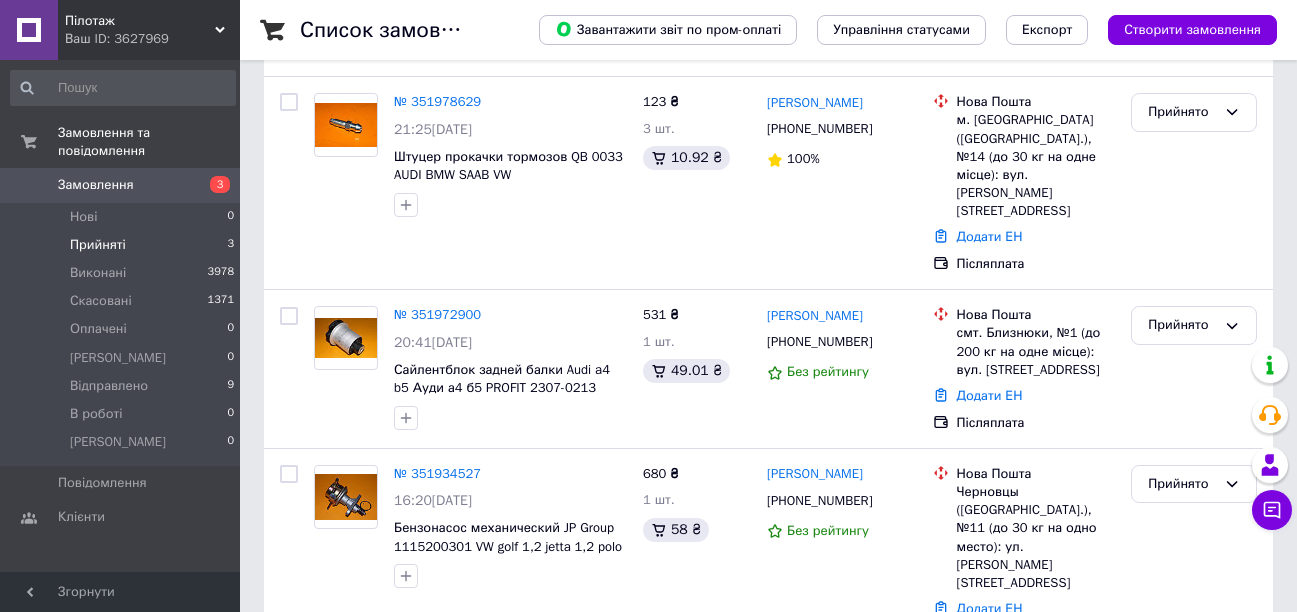click on "Прийняті" at bounding box center [98, 245] 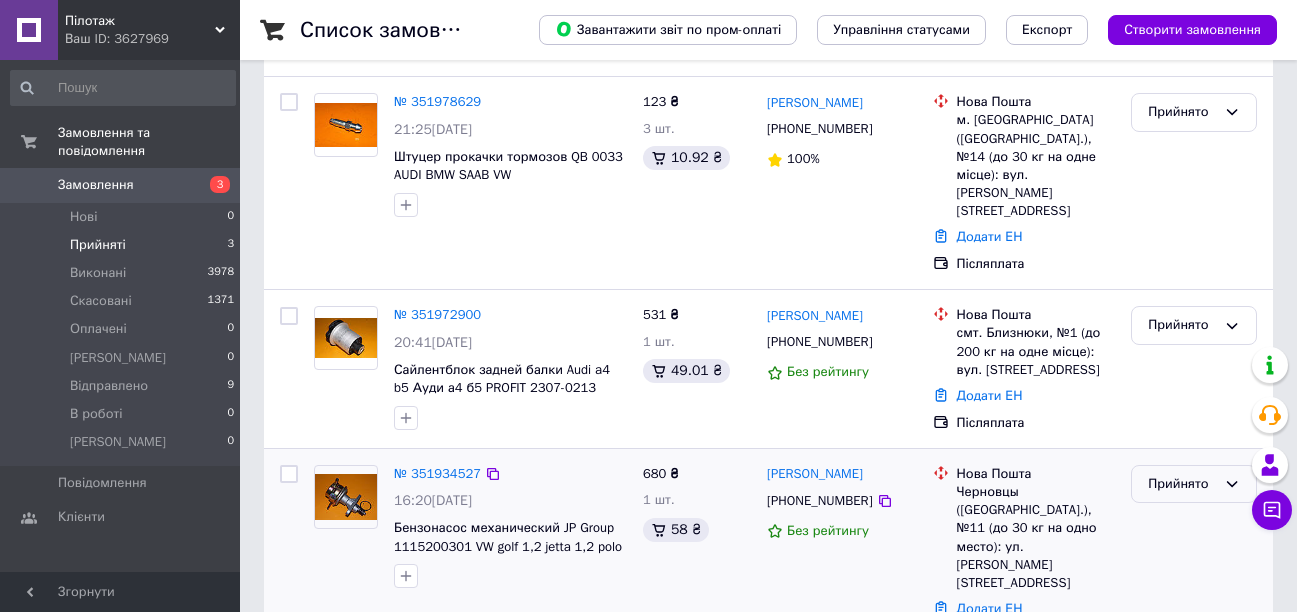 click on "Прийнято" at bounding box center [1182, 484] 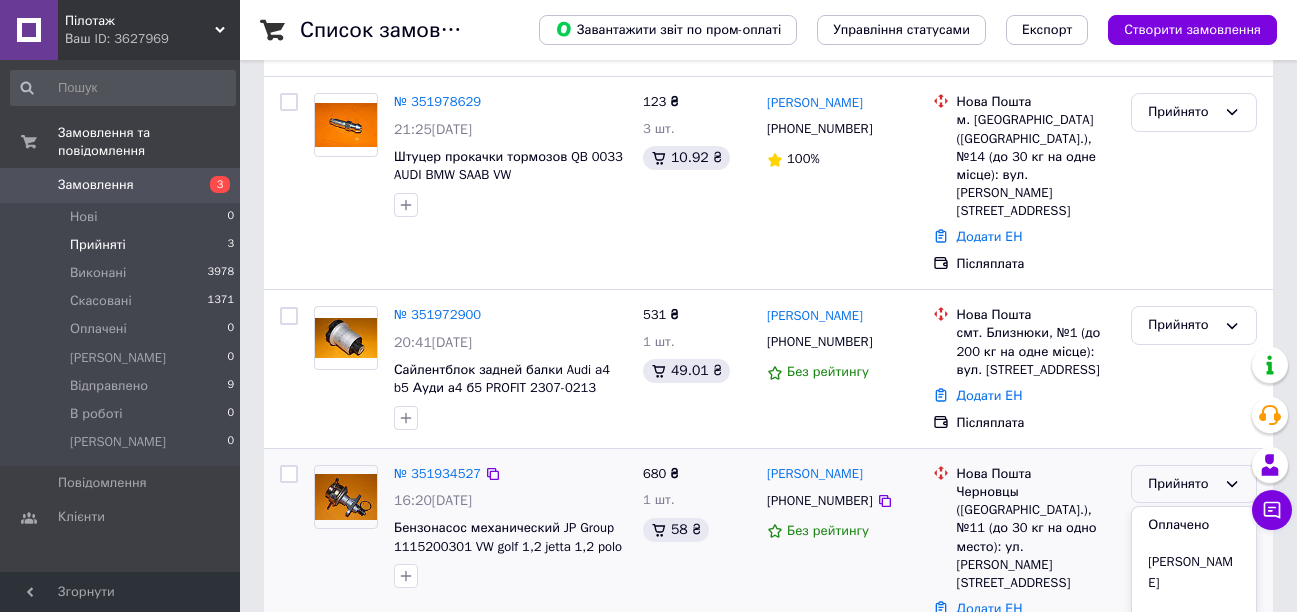 scroll, scrollTop: 90, scrollLeft: 0, axis: vertical 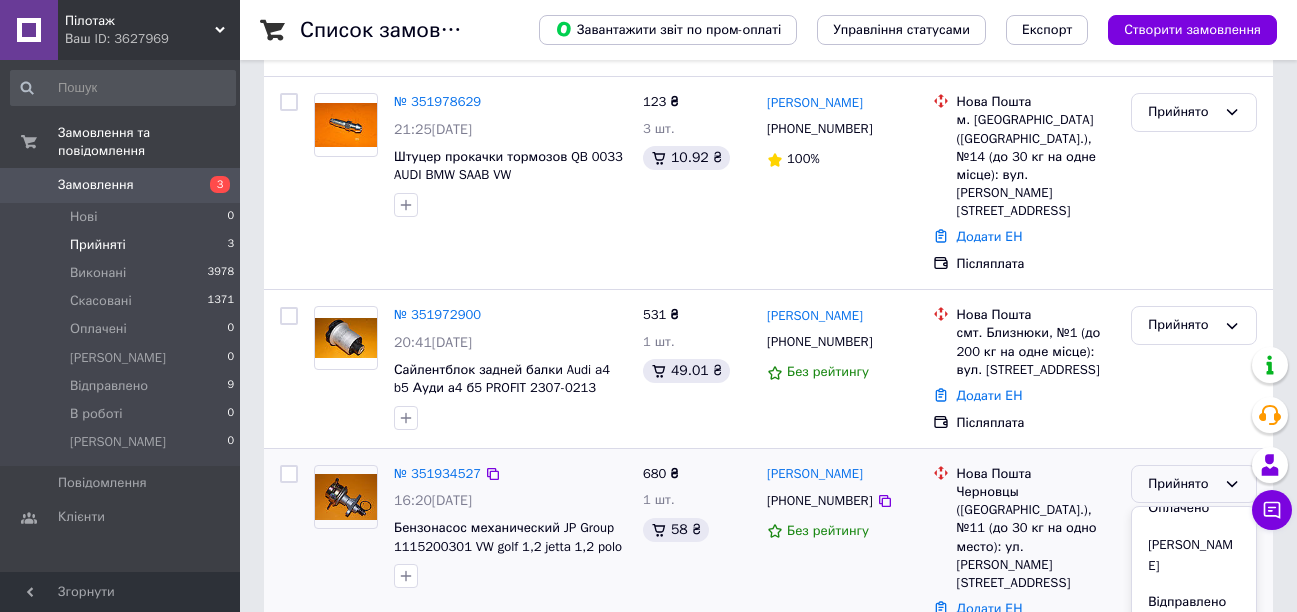 click on "В роботі" at bounding box center [1194, 639] 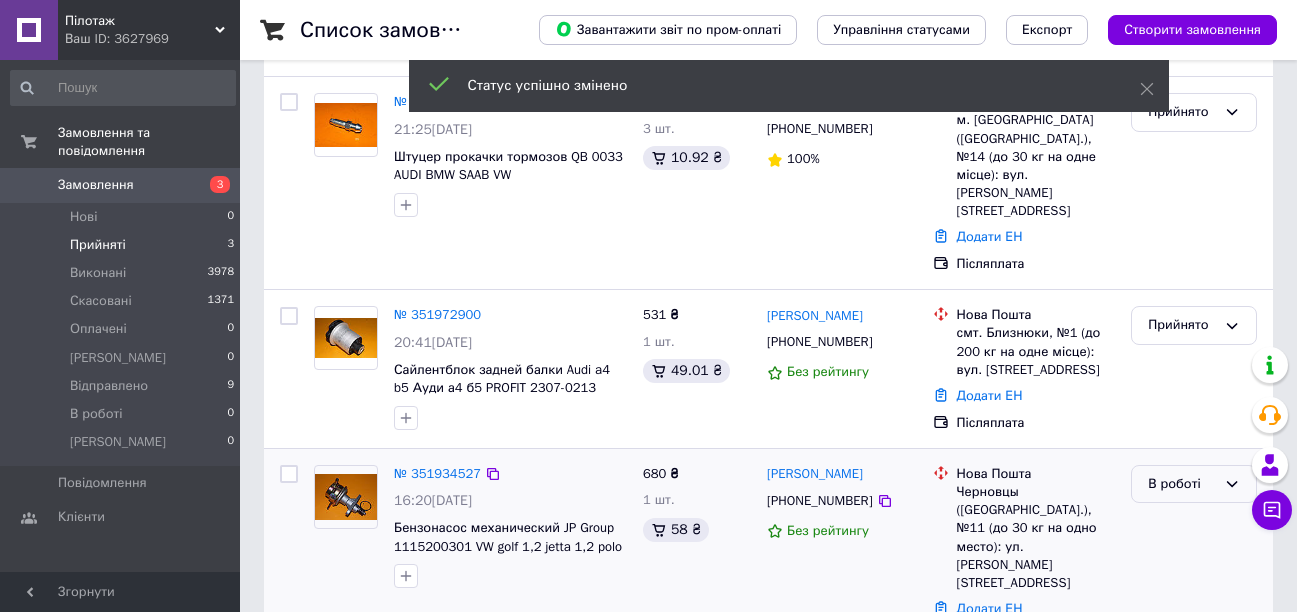 click on "В роботі" at bounding box center [1182, 484] 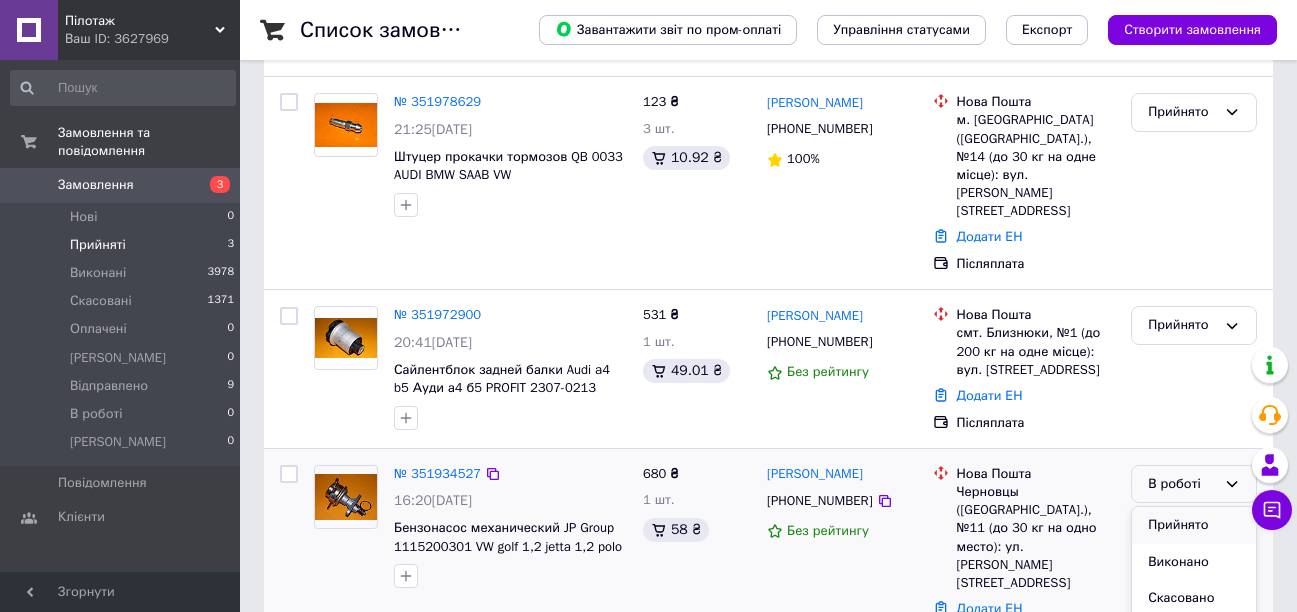 scroll, scrollTop: 90, scrollLeft: 0, axis: vertical 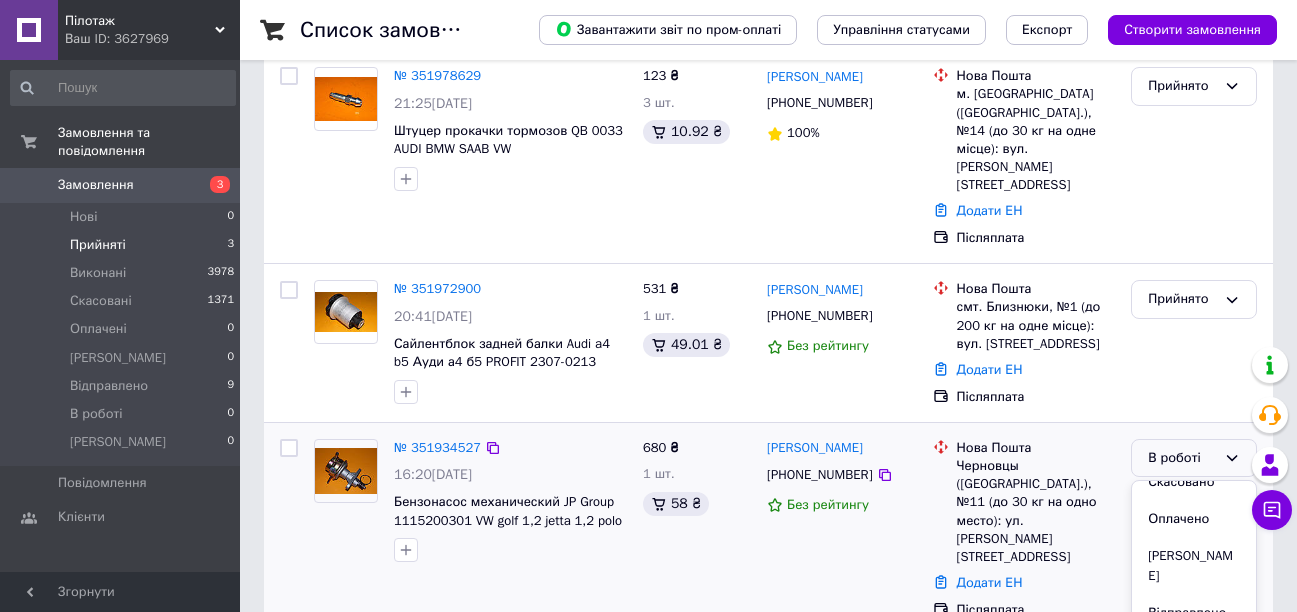 click on "[PERSON_NAME]" at bounding box center [1194, 659] 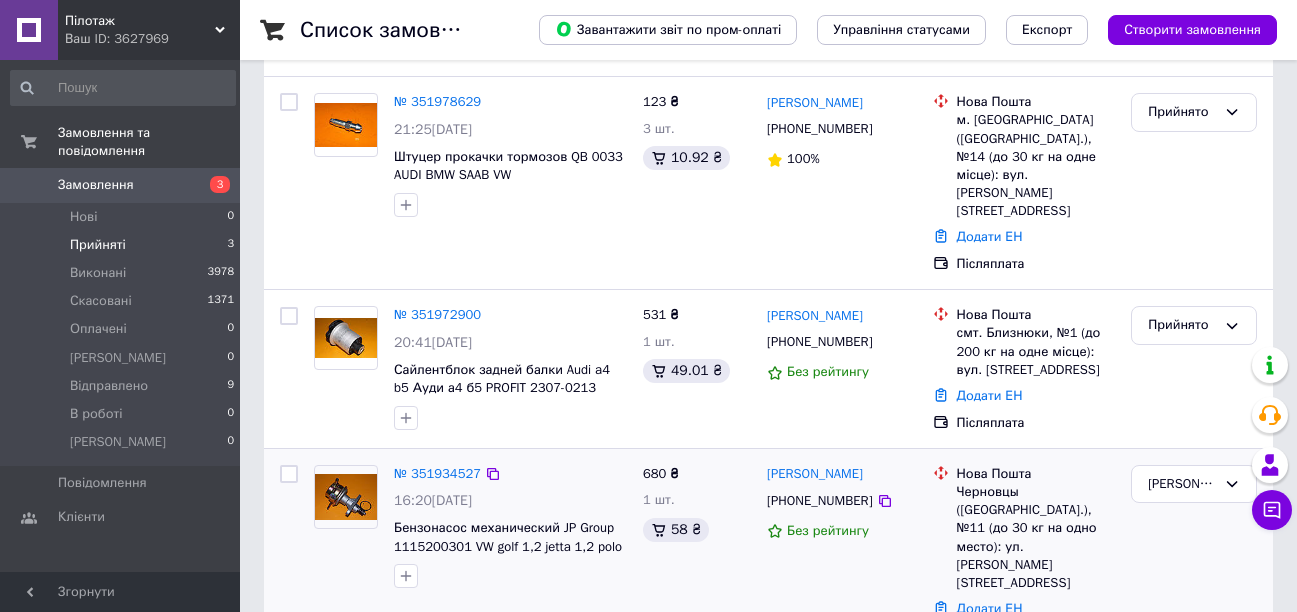 click on "Прийняті 3" at bounding box center (123, 245) 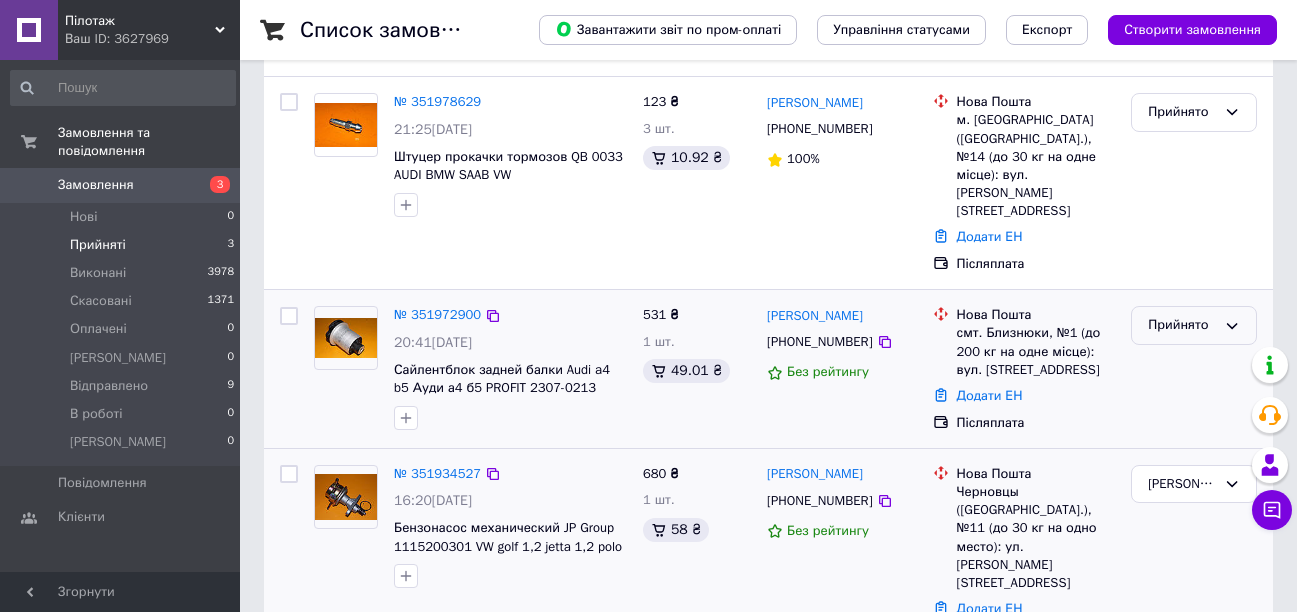 click on "Прийнято" at bounding box center (1182, 325) 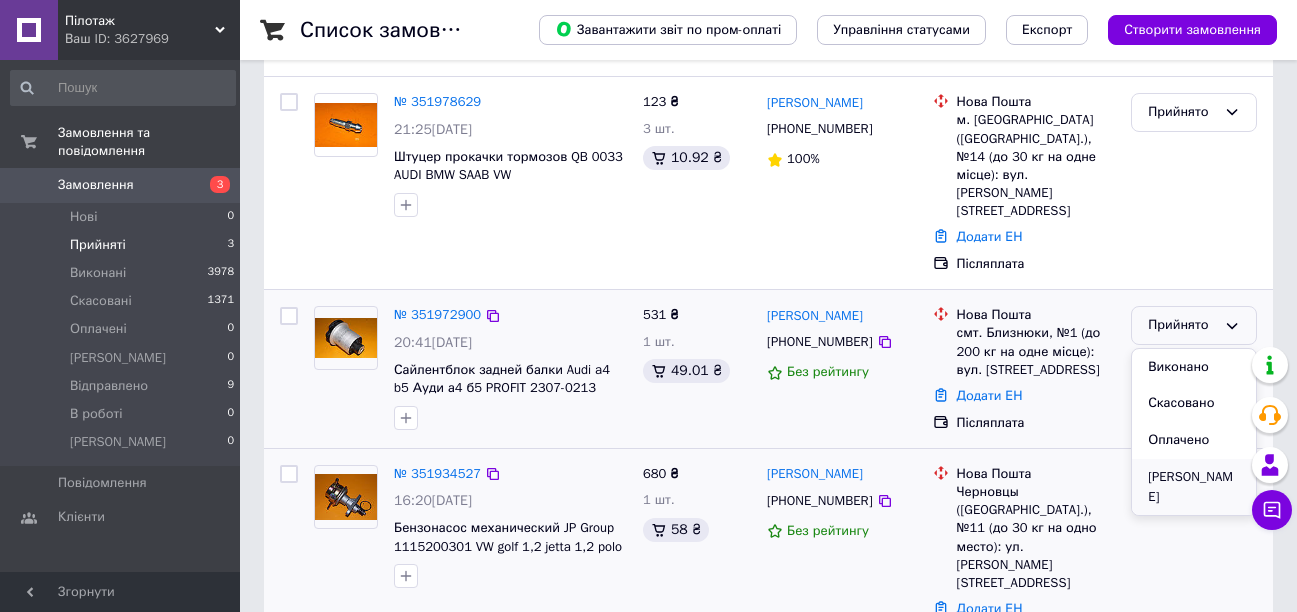 scroll, scrollTop: 90, scrollLeft: 0, axis: vertical 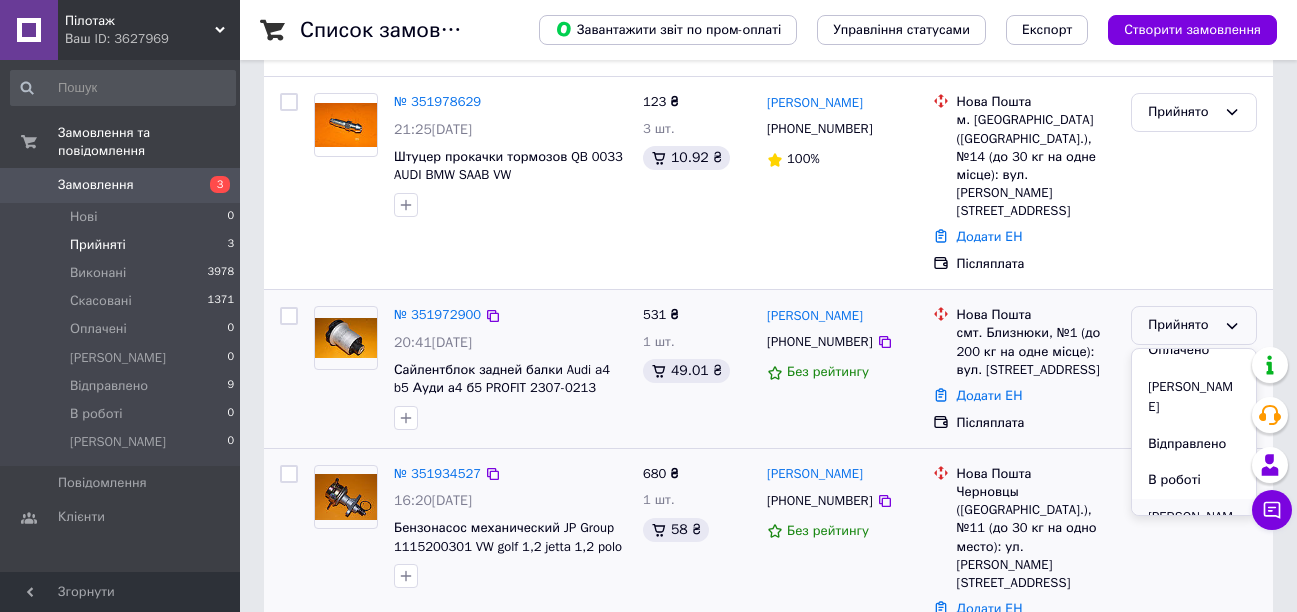 click on "[PERSON_NAME]" at bounding box center (1194, 527) 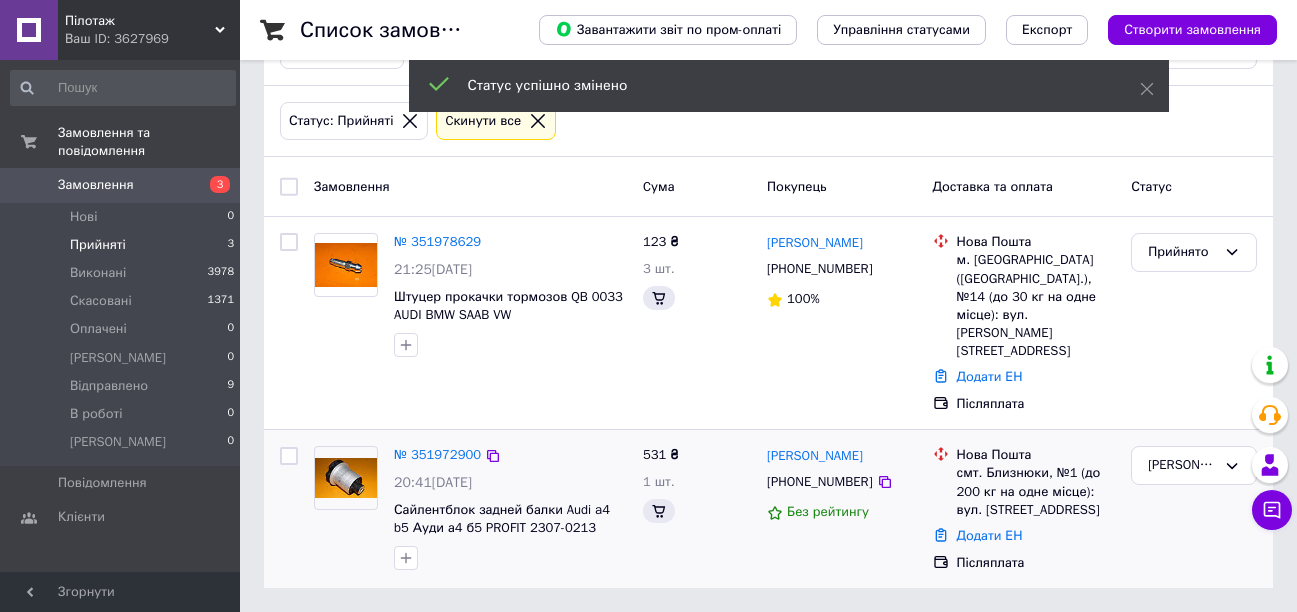 scroll, scrollTop: 33, scrollLeft: 0, axis: vertical 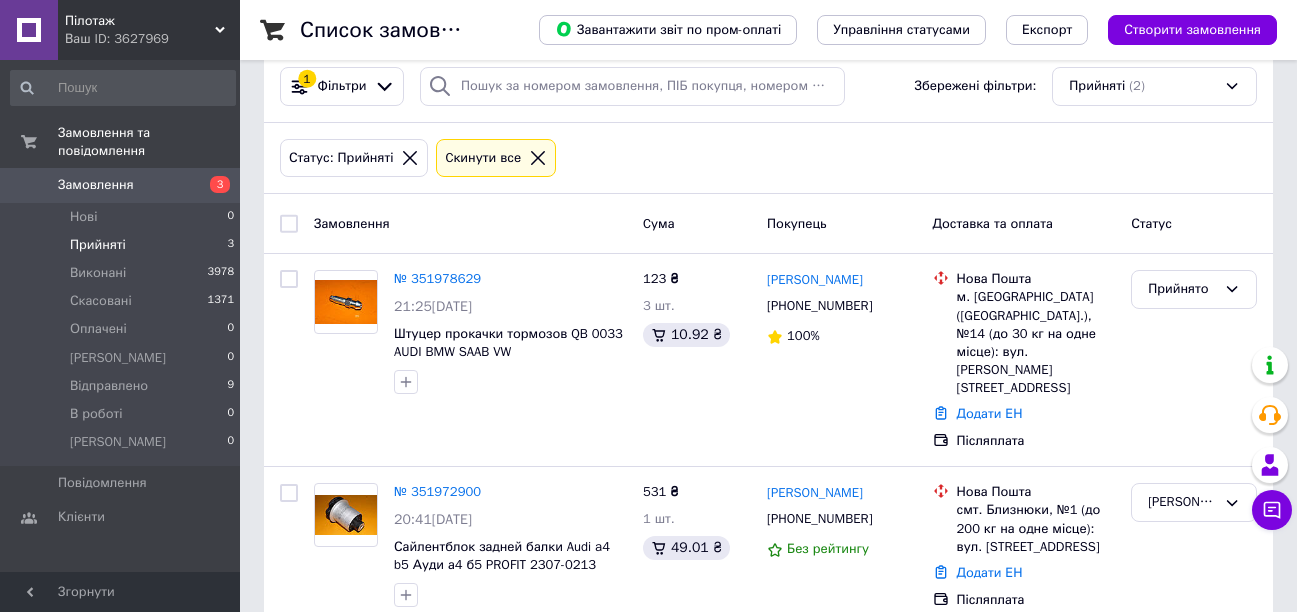 click on "Прийняті" at bounding box center [98, 245] 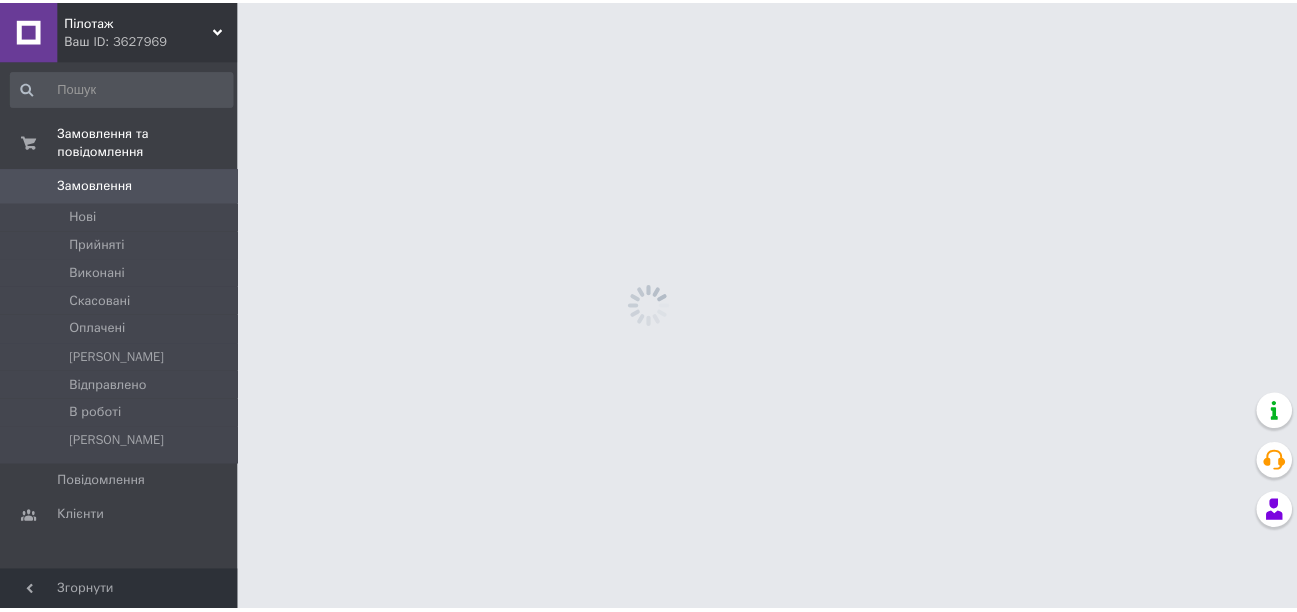 scroll, scrollTop: 0, scrollLeft: 0, axis: both 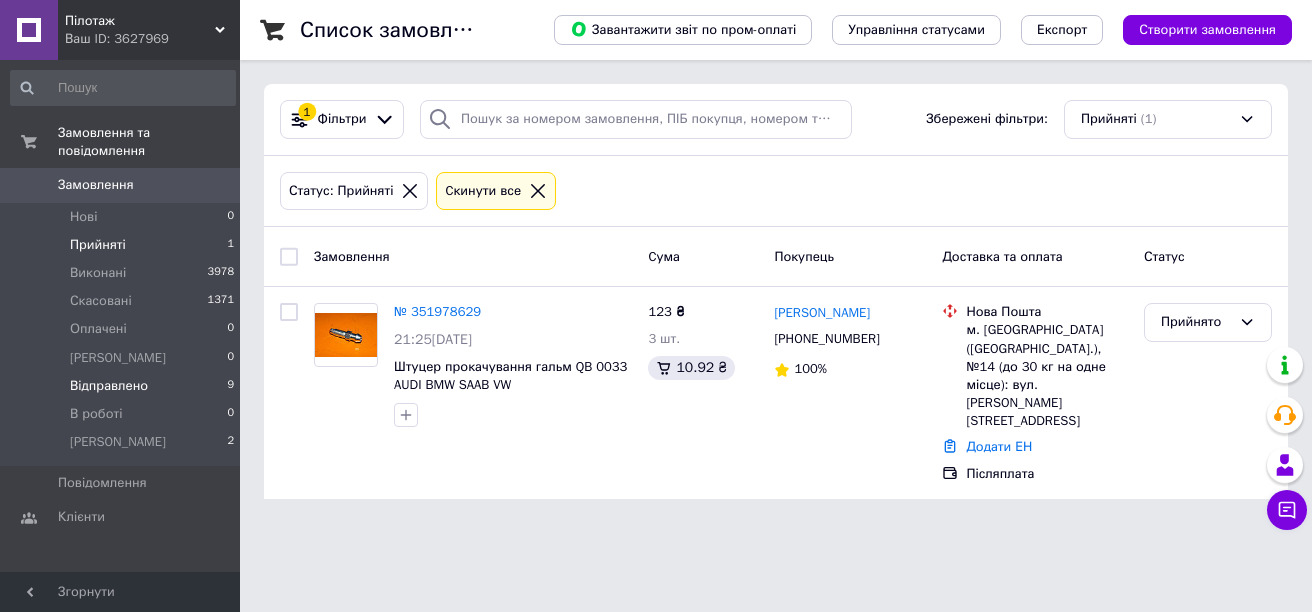 click on "Відправлено" at bounding box center (109, 386) 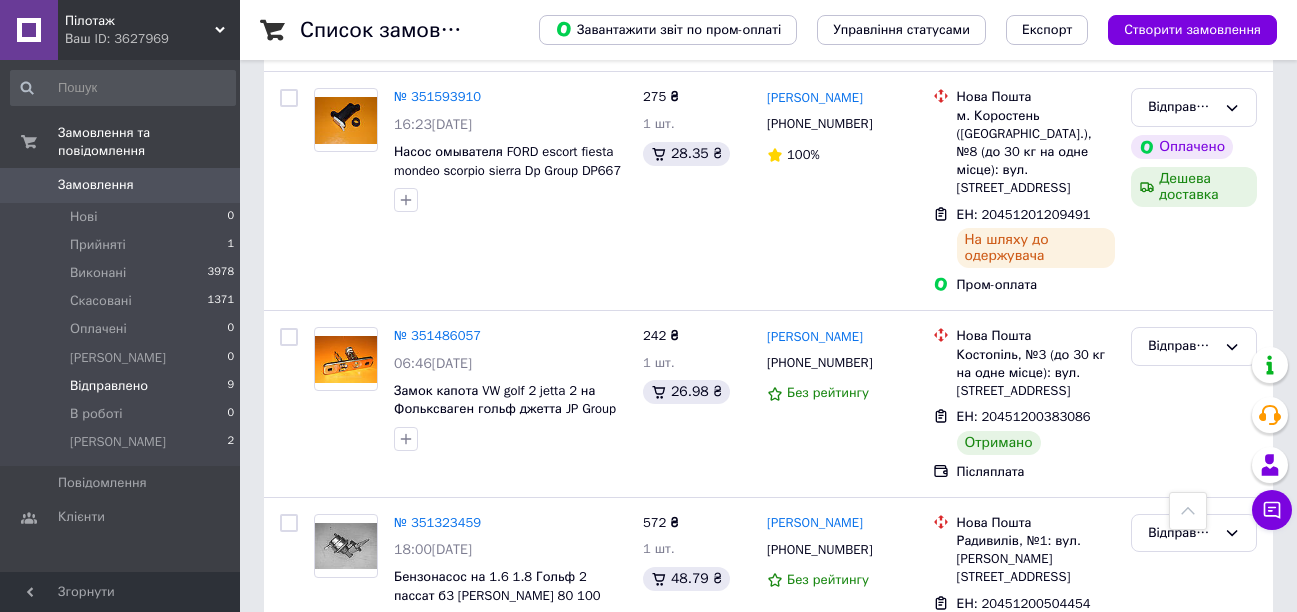scroll, scrollTop: 1471, scrollLeft: 0, axis: vertical 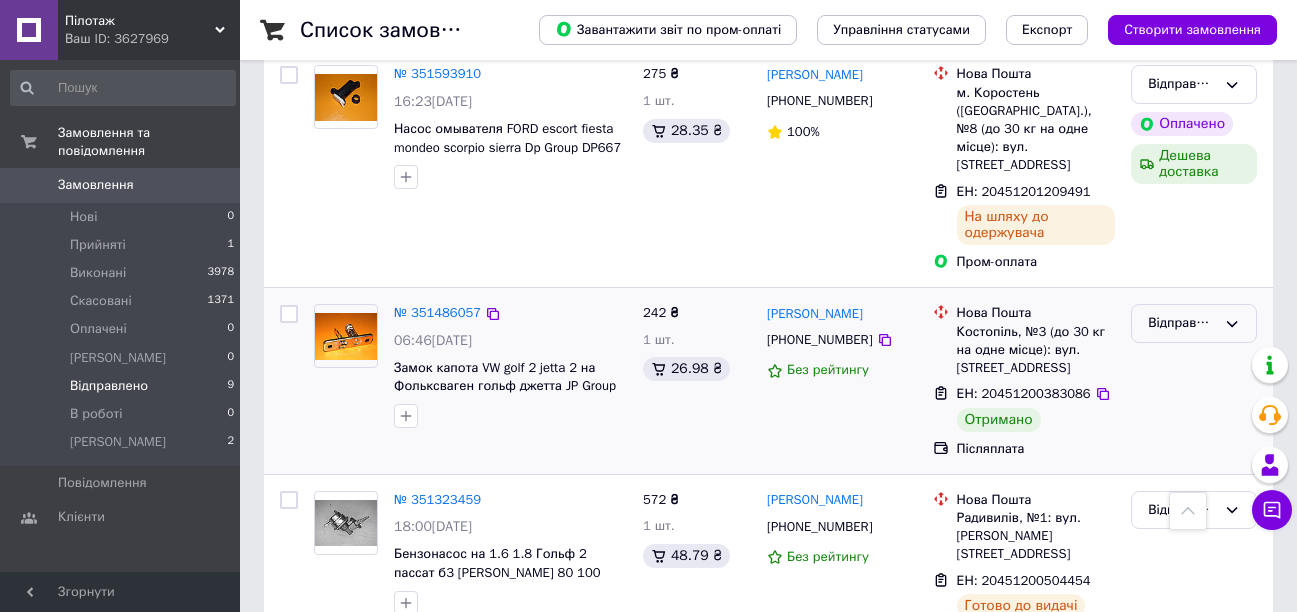 click on "Відправлено" at bounding box center [1182, 323] 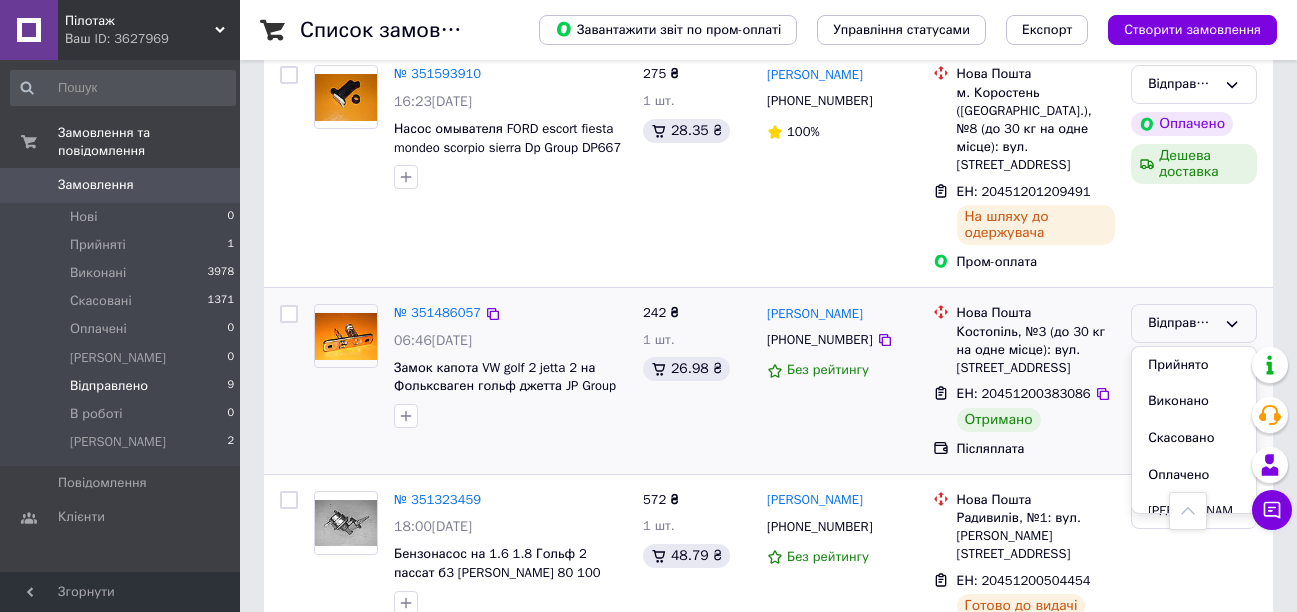 click on "Виконано" at bounding box center [1194, 401] 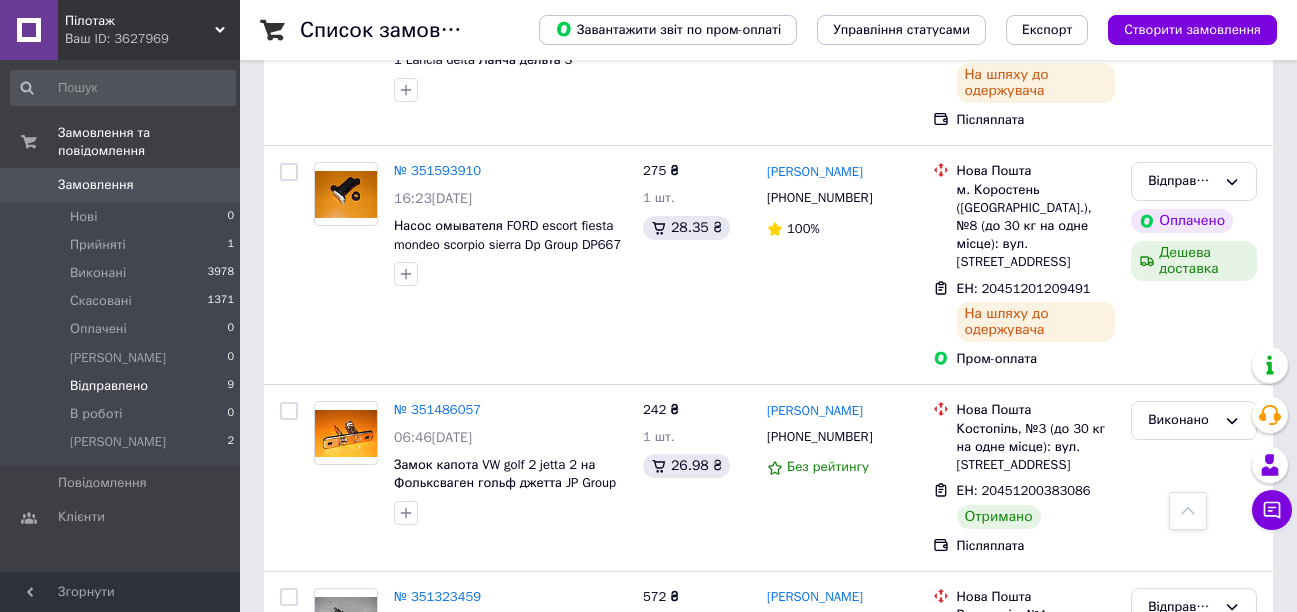 scroll, scrollTop: 1471, scrollLeft: 0, axis: vertical 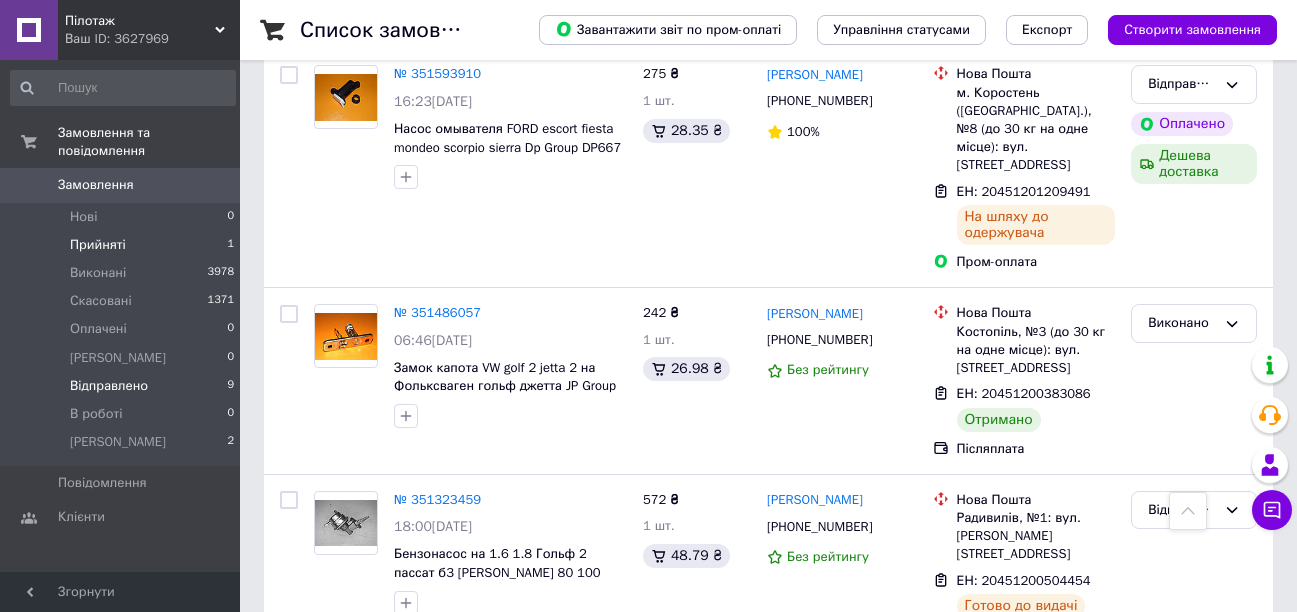 click on "Прийняті" at bounding box center [98, 245] 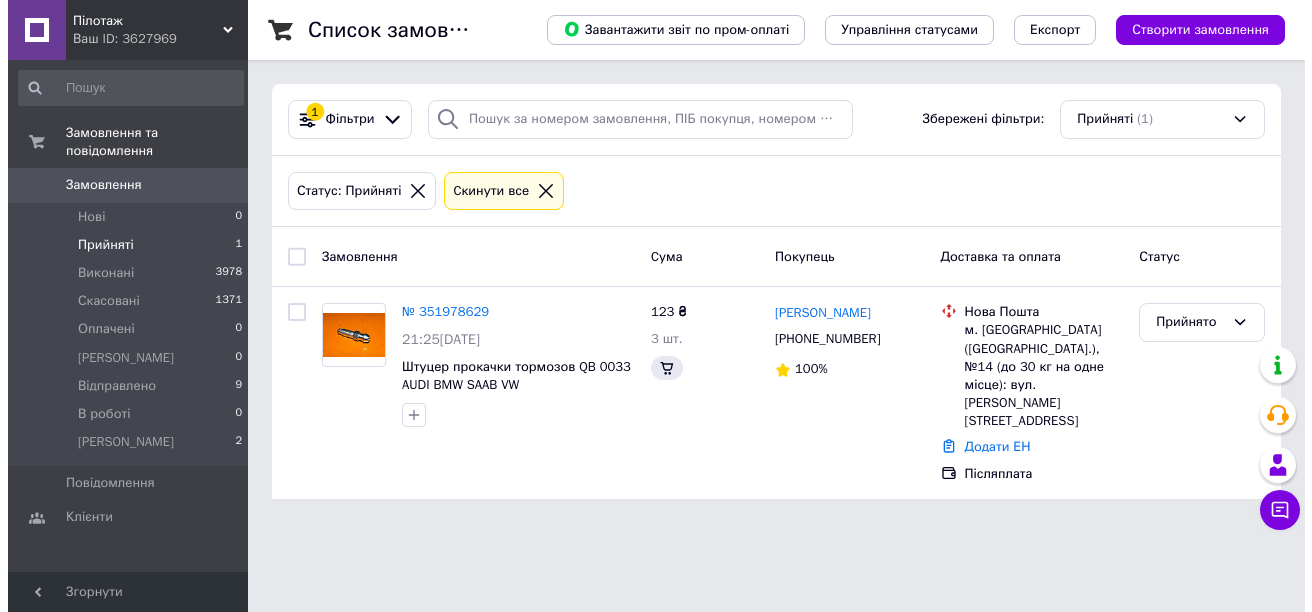scroll, scrollTop: 0, scrollLeft: 0, axis: both 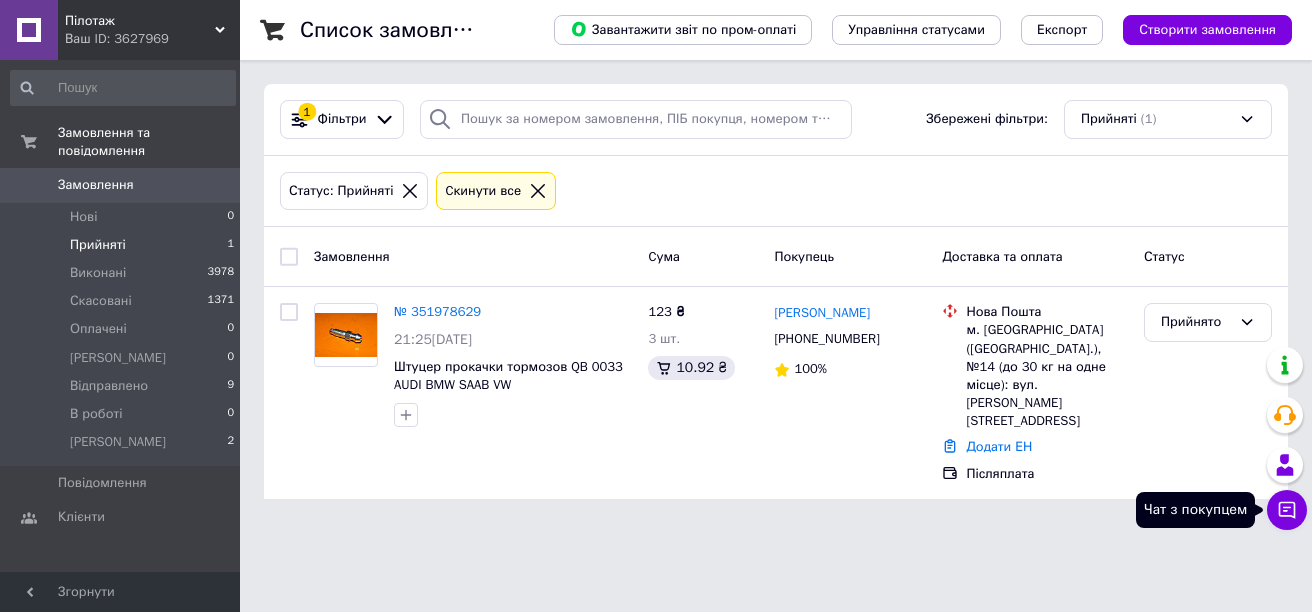 click 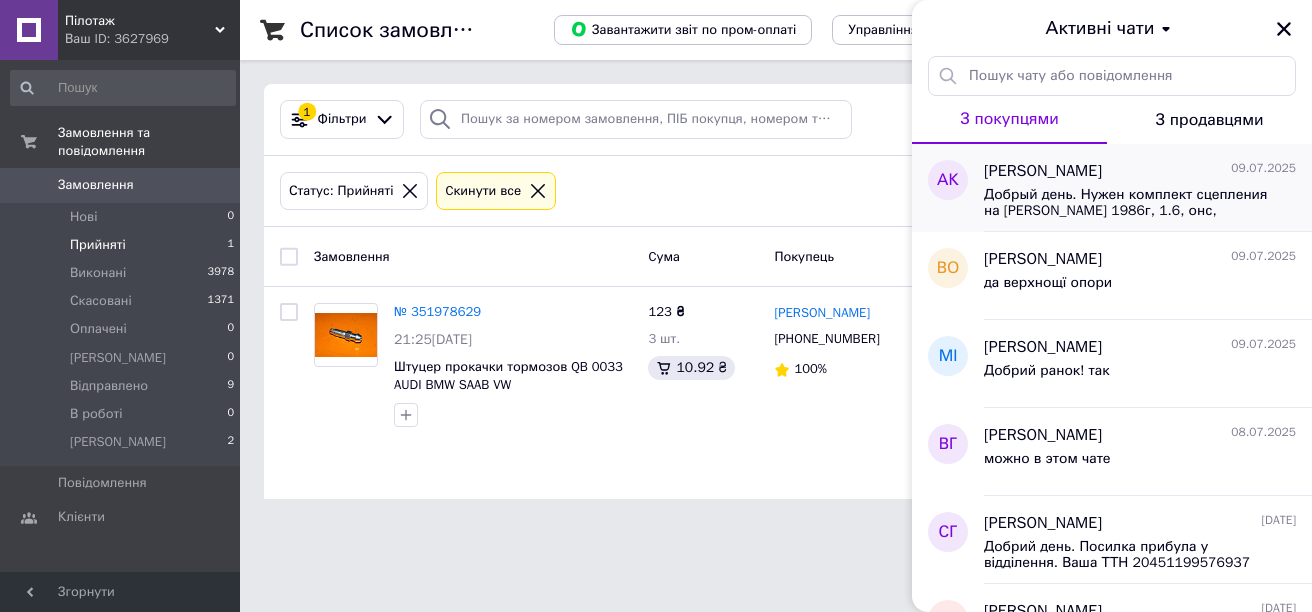 click on "Андрей Ковин 09.07.2025 Добрый день. Нужен комплект сцепления на форд сиерра 1986г, 1.6, онс, диаметр диска 190, на 20 зубьев. Спасибо." at bounding box center (1148, 188) 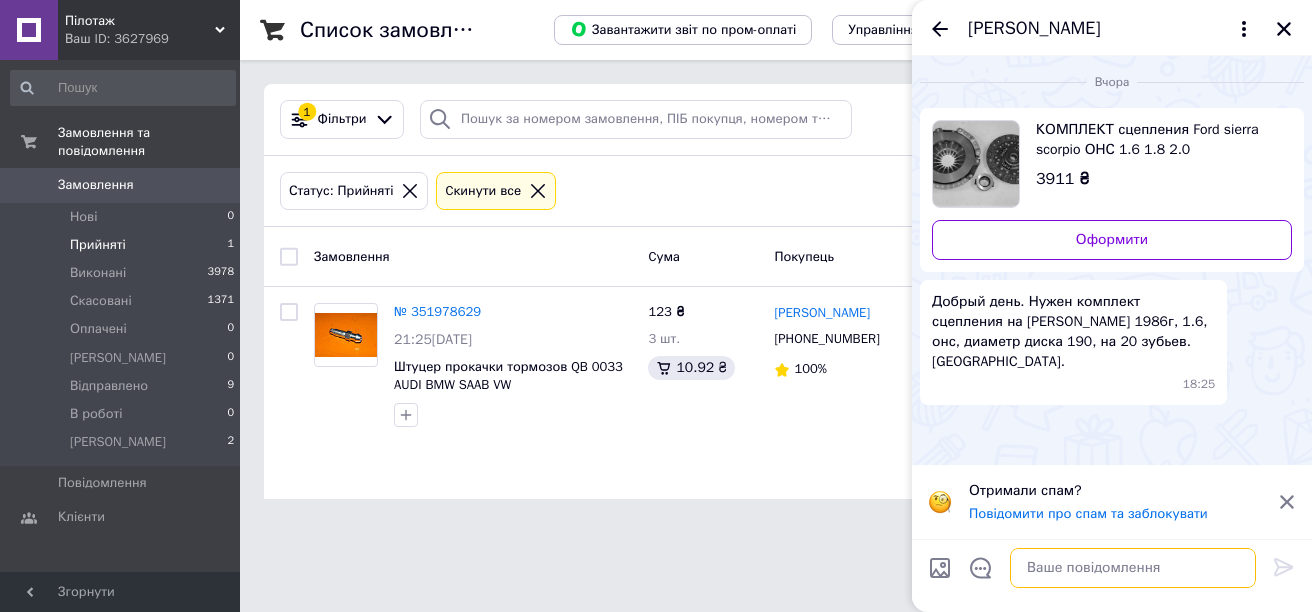 click at bounding box center (1133, 568) 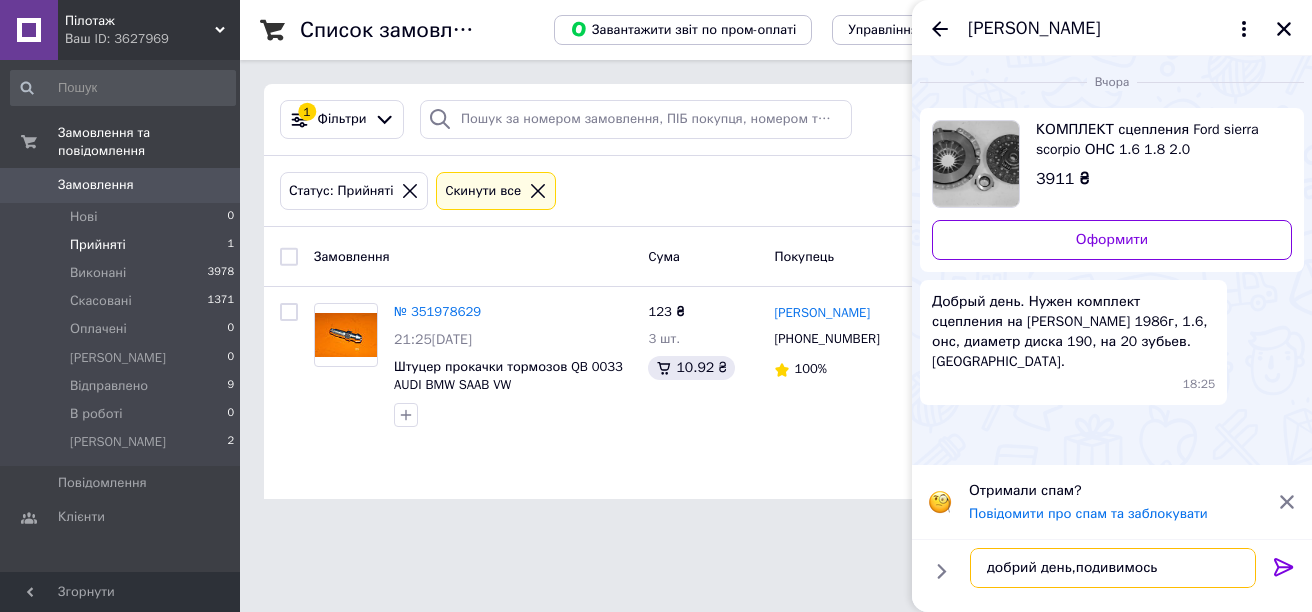 click on "добрий день,подивимось" at bounding box center (1113, 568) 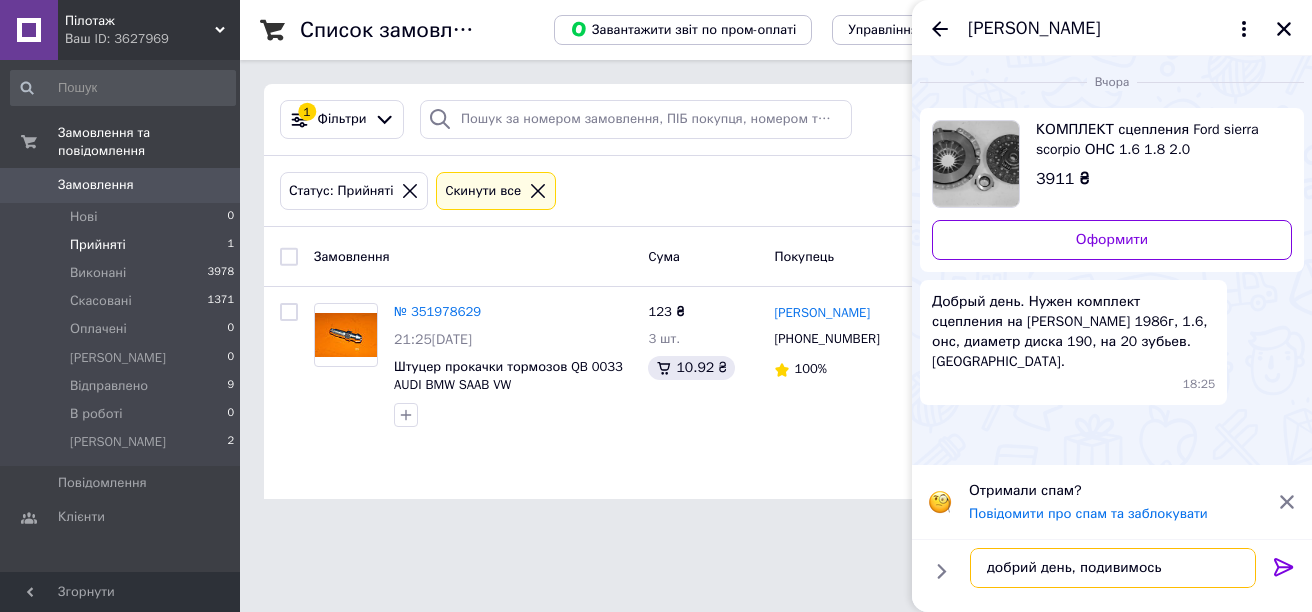 type 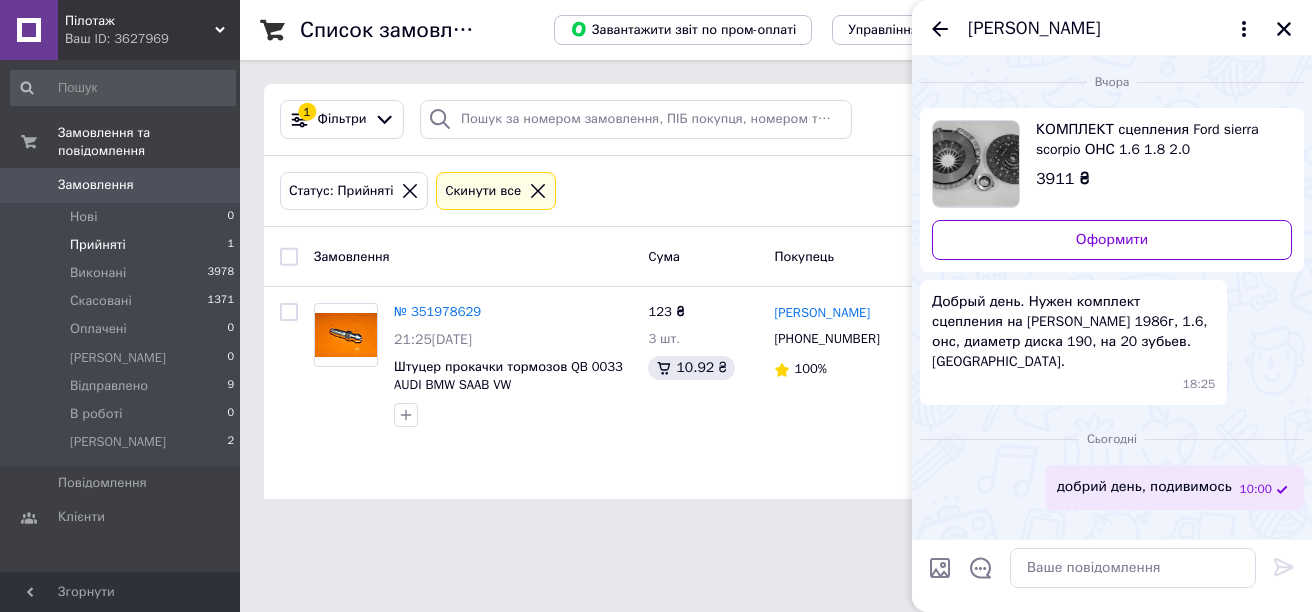 drag, startPoint x: 1282, startPoint y: 33, endPoint x: 987, endPoint y: 479, distance: 534.7345 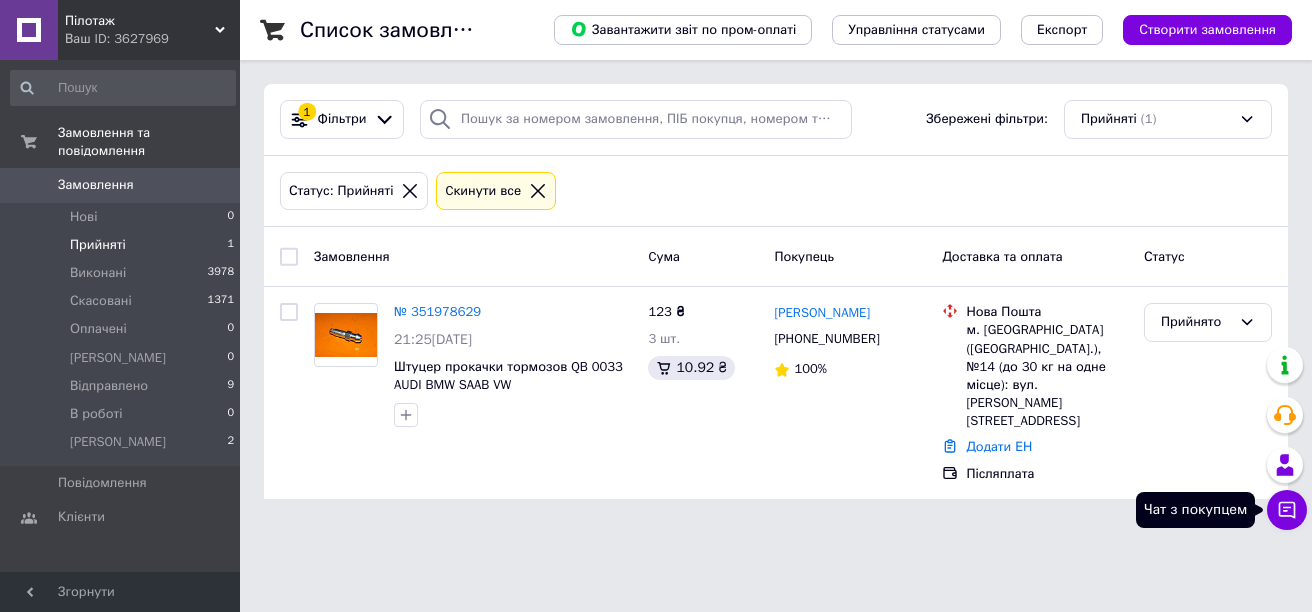click 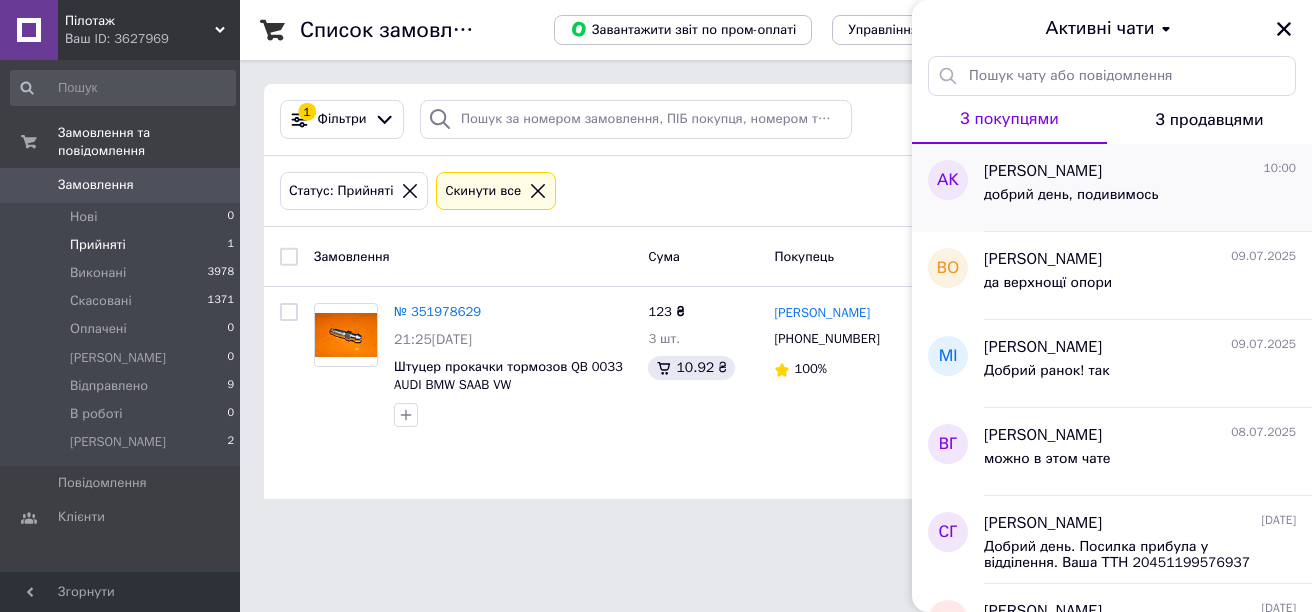 click on "Андрей Ковин 10:00 добрий день, подивимось" at bounding box center (1148, 188) 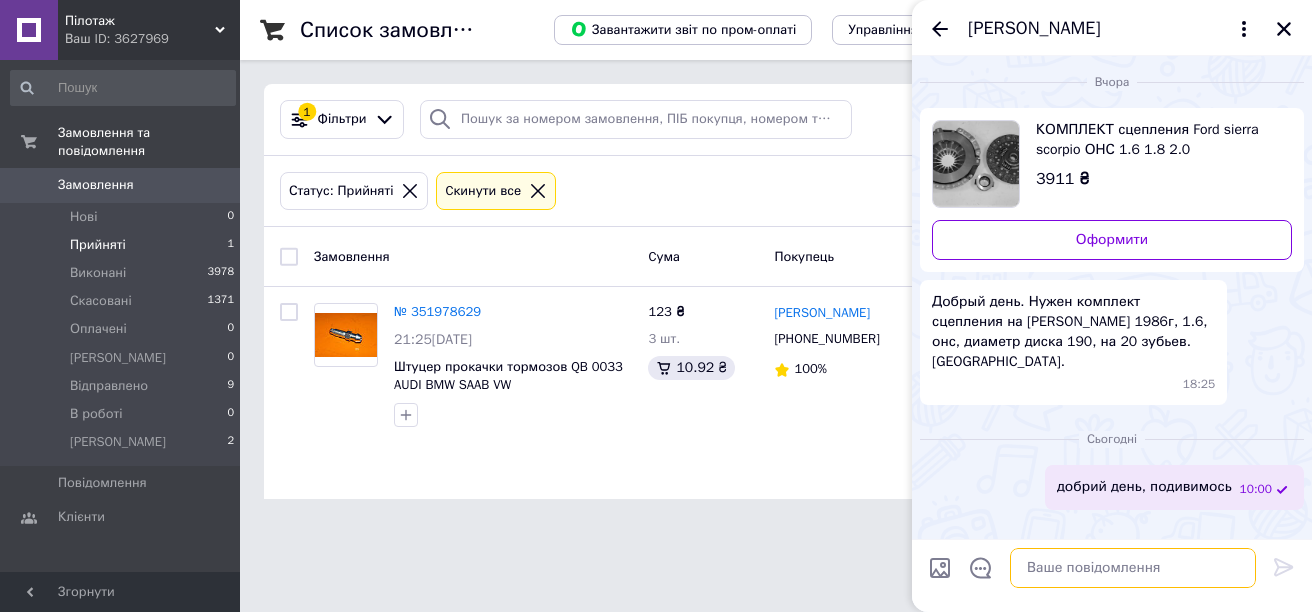 click at bounding box center (1133, 568) 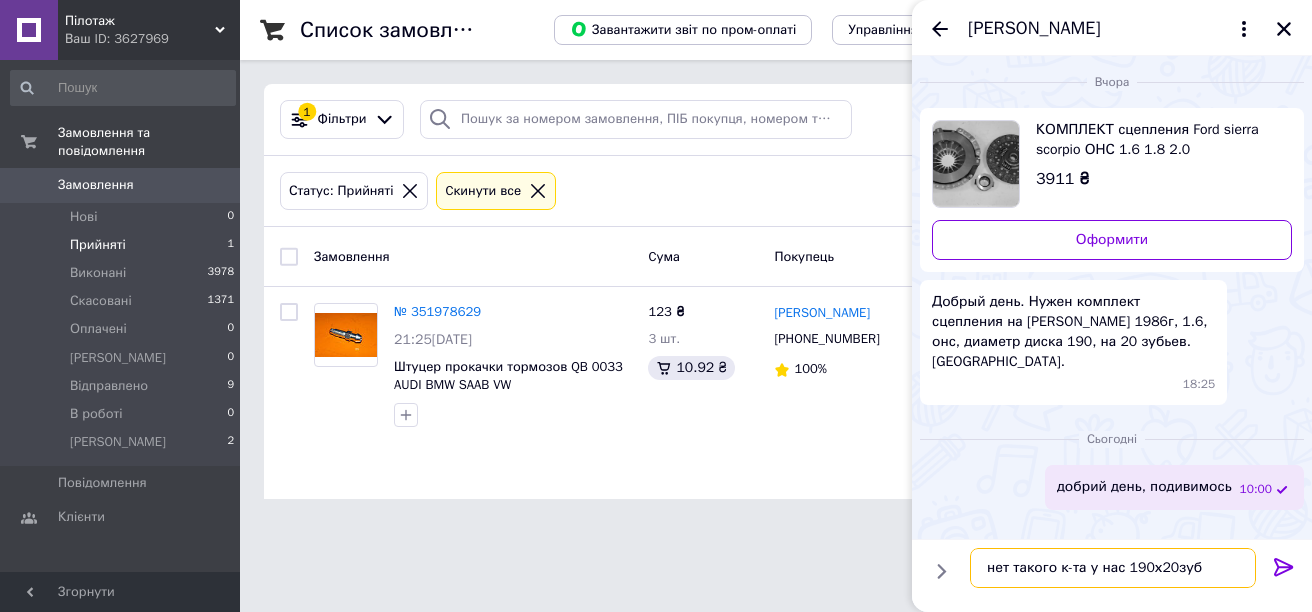 type on "нет такого к-та у нас 190х20зуб" 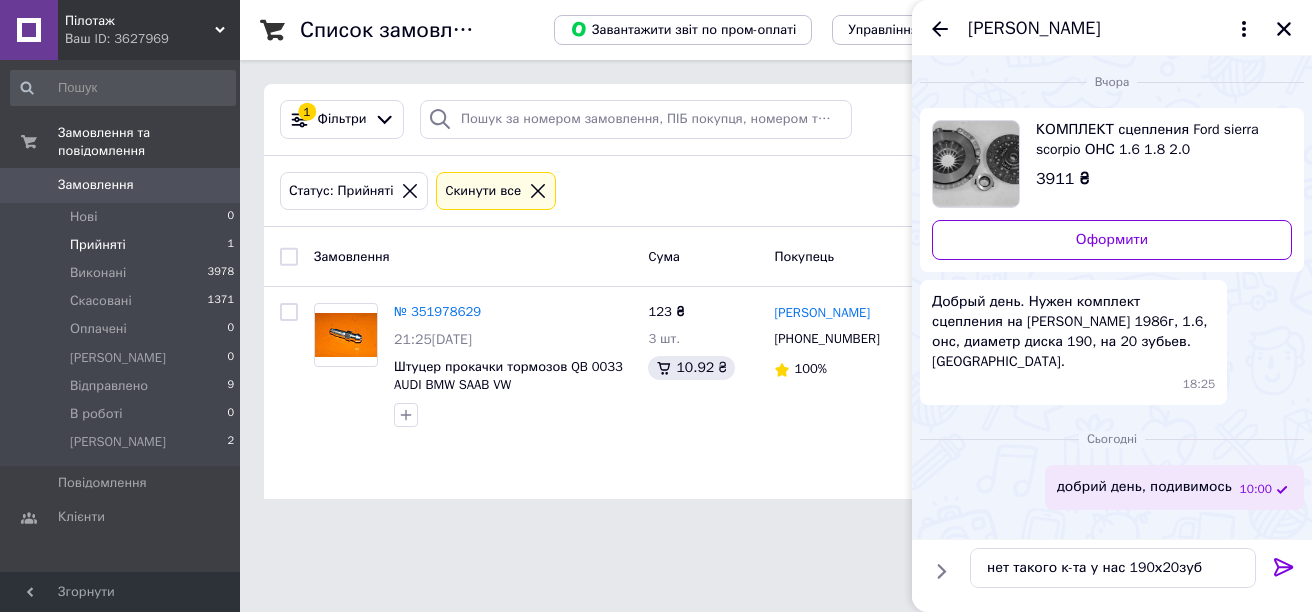 click 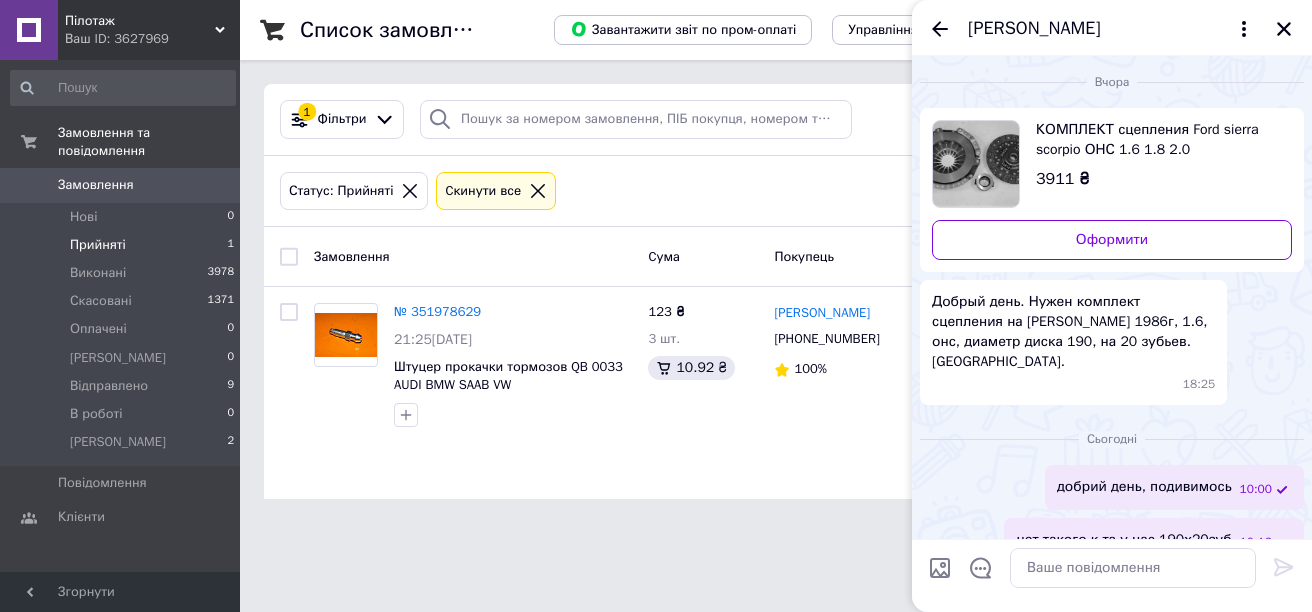 scroll, scrollTop: 12, scrollLeft: 0, axis: vertical 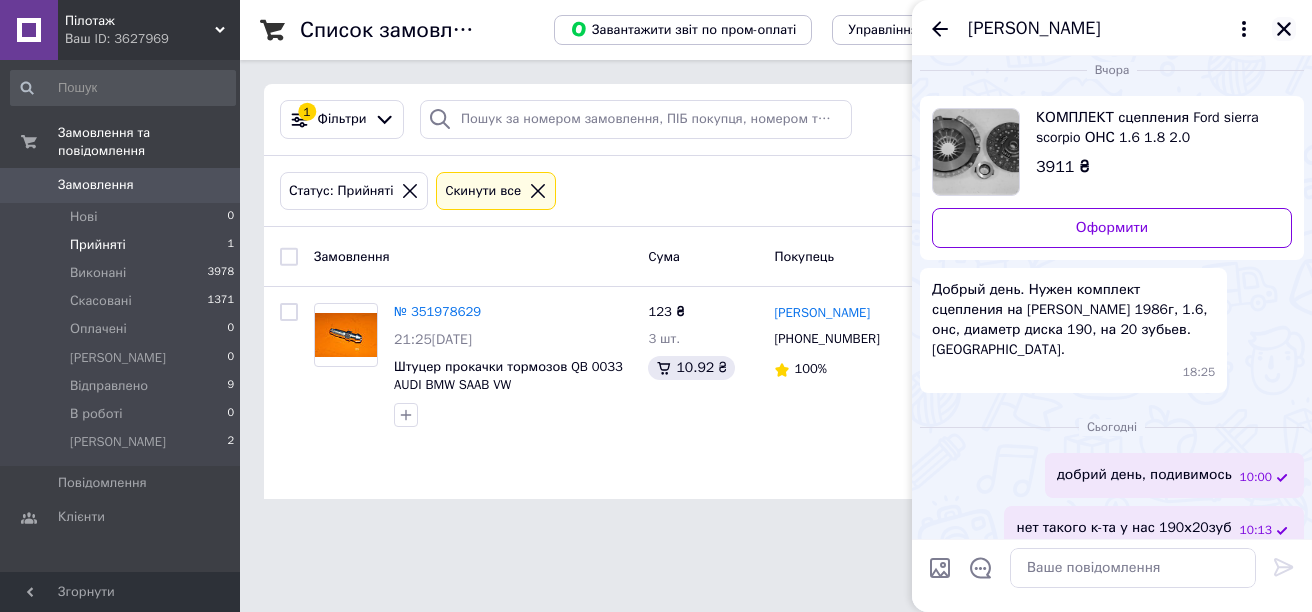 click 